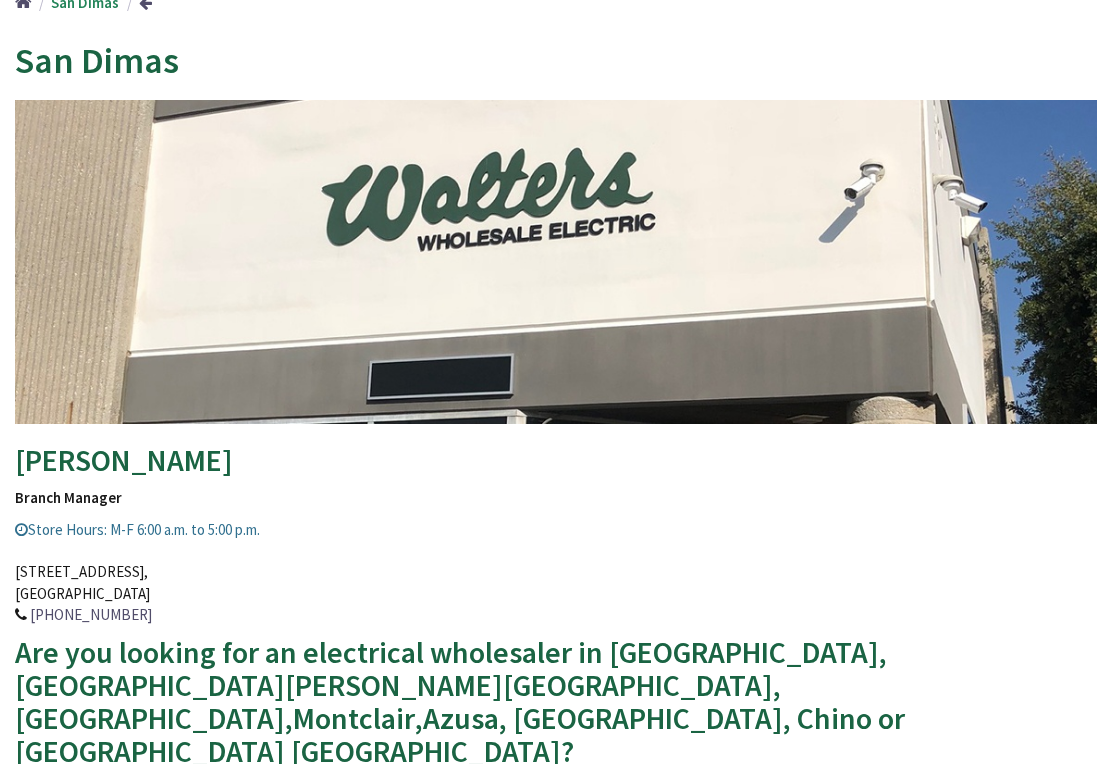 scroll, scrollTop: 0, scrollLeft: 0, axis: both 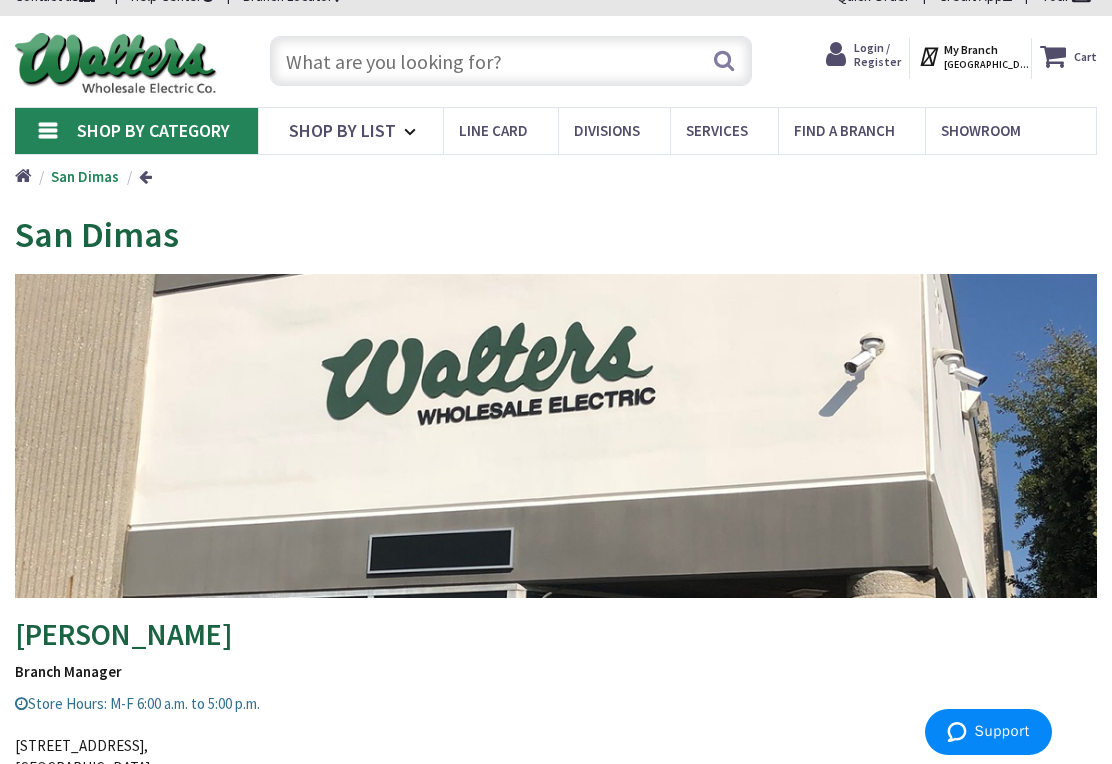 click on "Showroom" at bounding box center (981, 130) 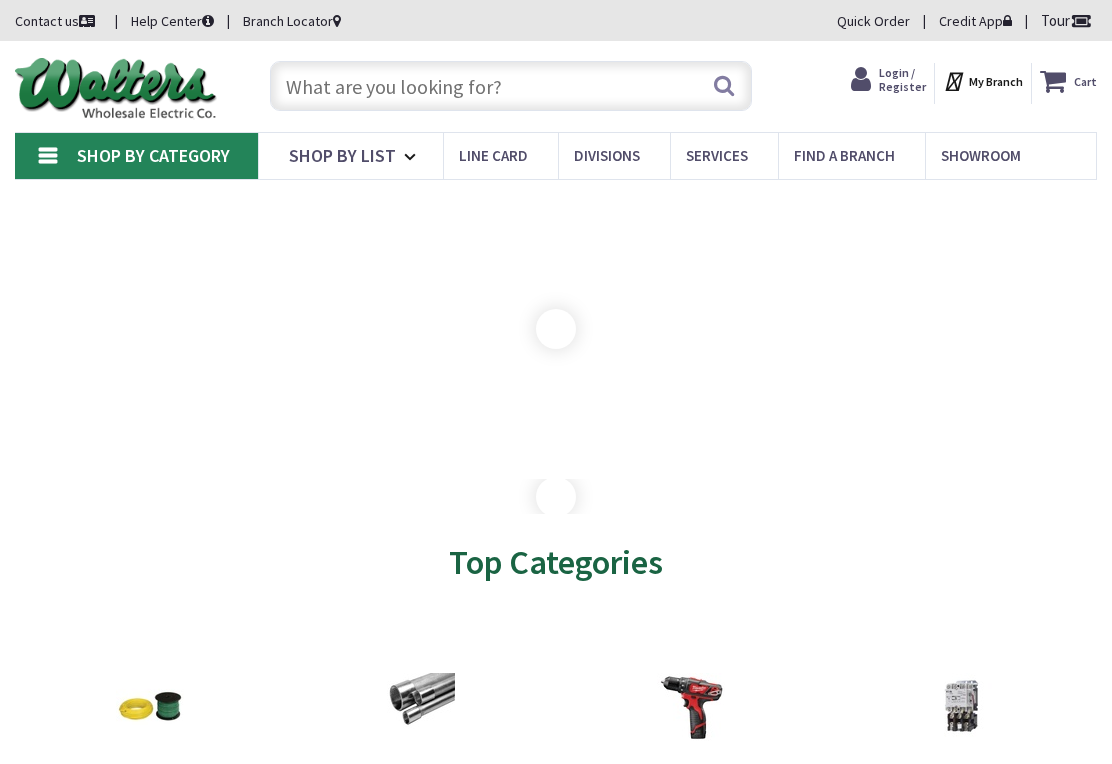 scroll, scrollTop: 0, scrollLeft: 0, axis: both 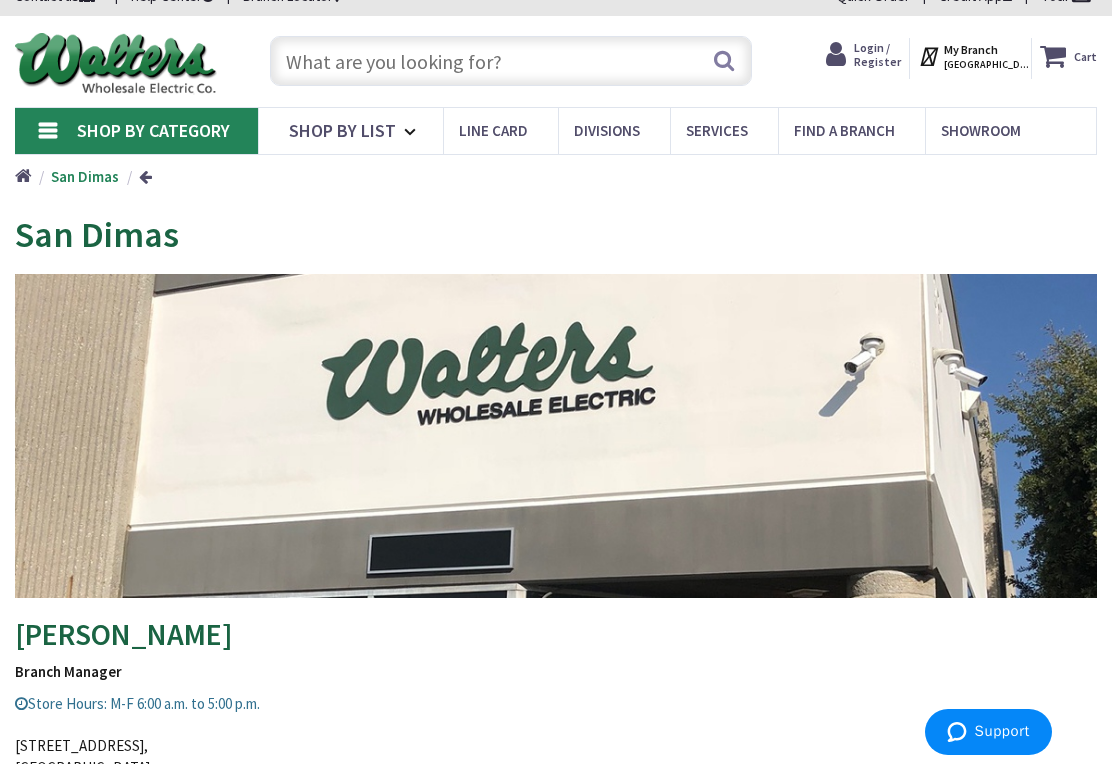 click on "Search" at bounding box center (724, 60) 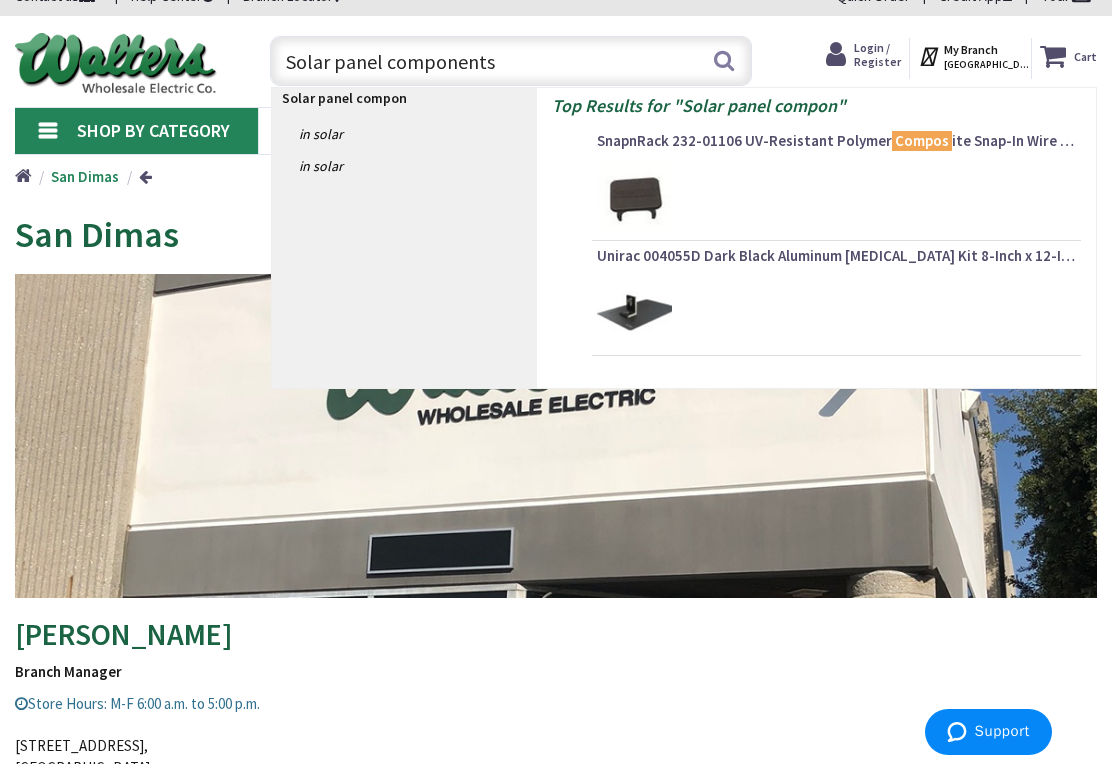 type on "Solar panel components" 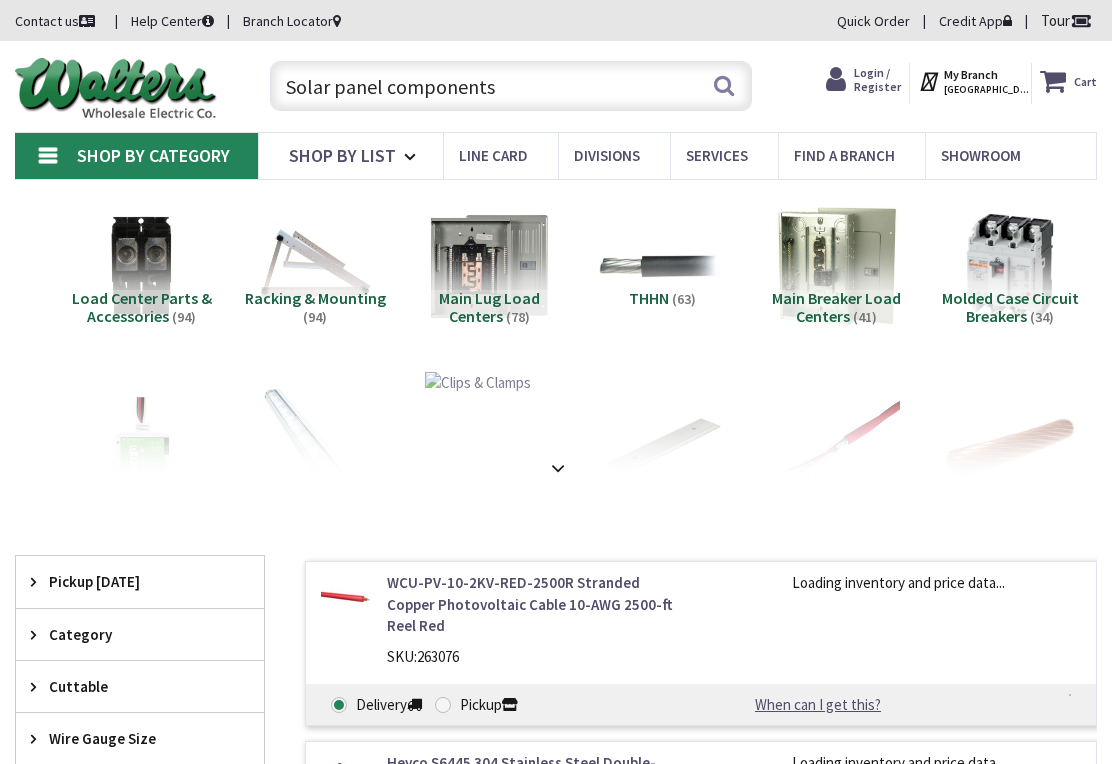 scroll, scrollTop: 0, scrollLeft: 0, axis: both 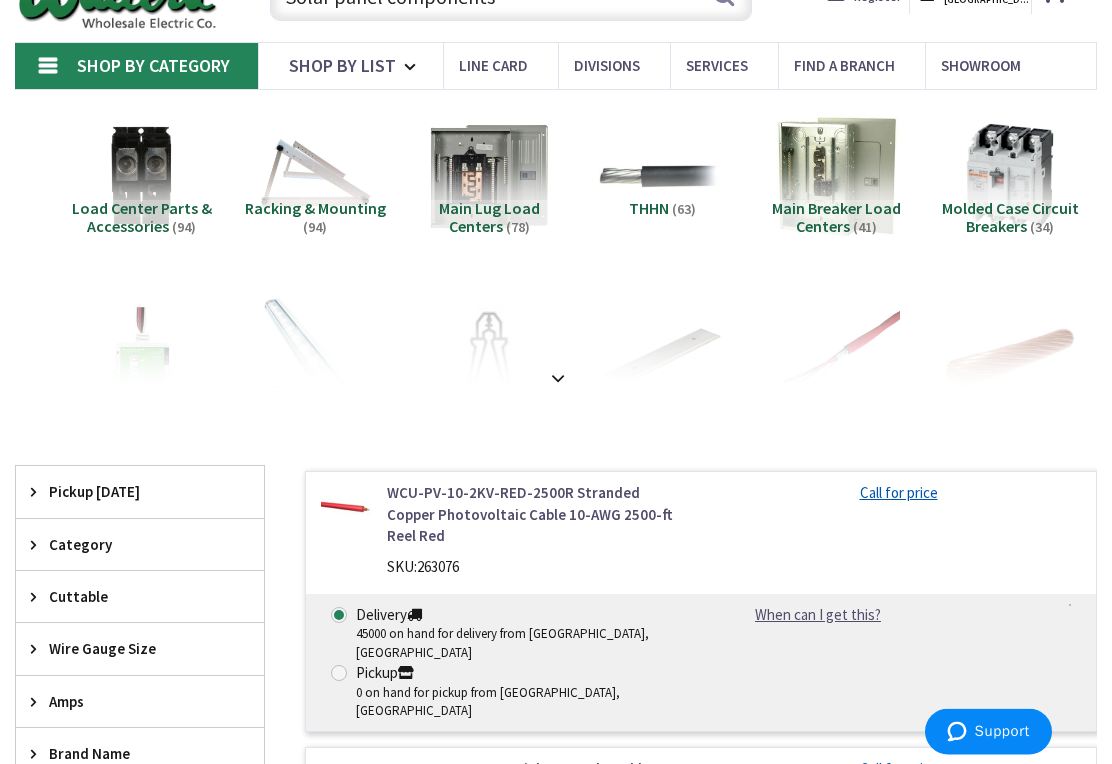 click at bounding box center [558, 379] 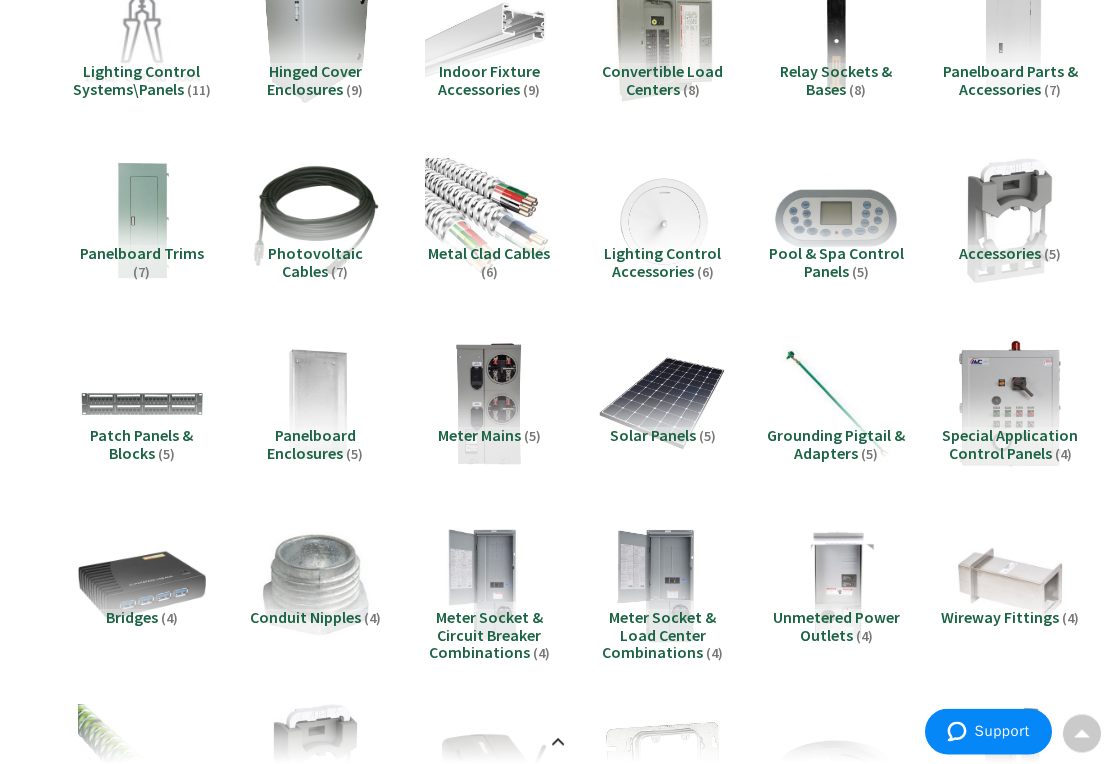 scroll, scrollTop: 773, scrollLeft: 0, axis: vertical 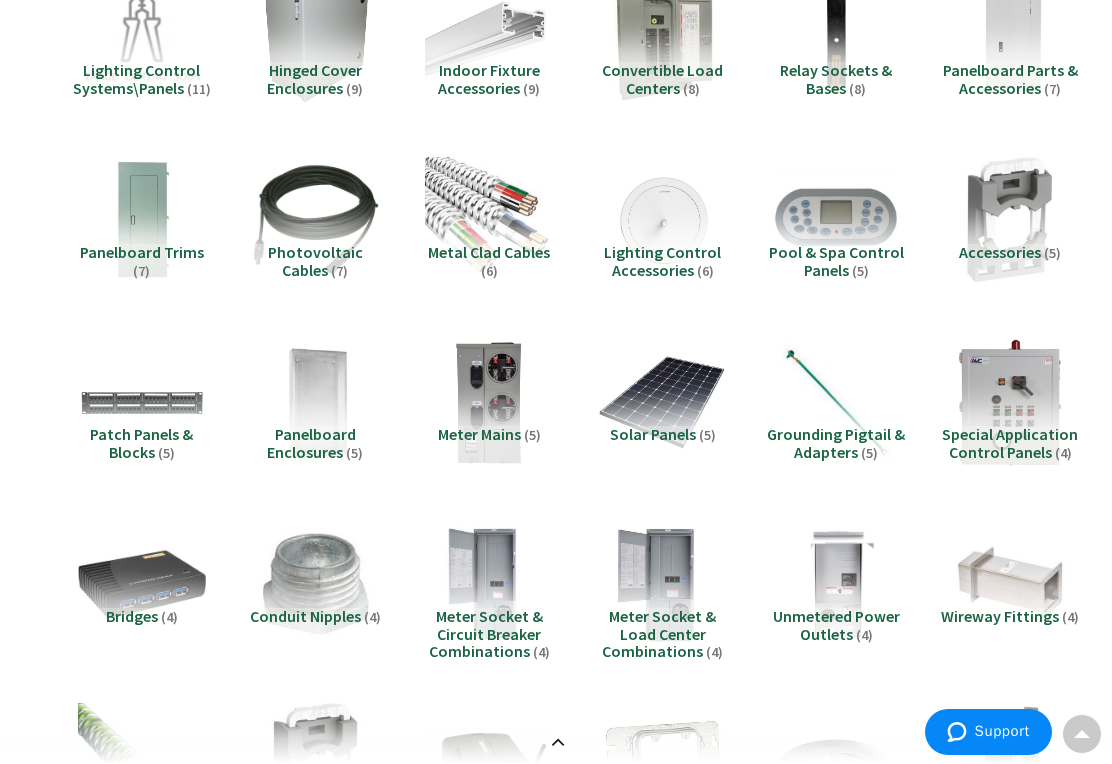 click at bounding box center (662, 402) 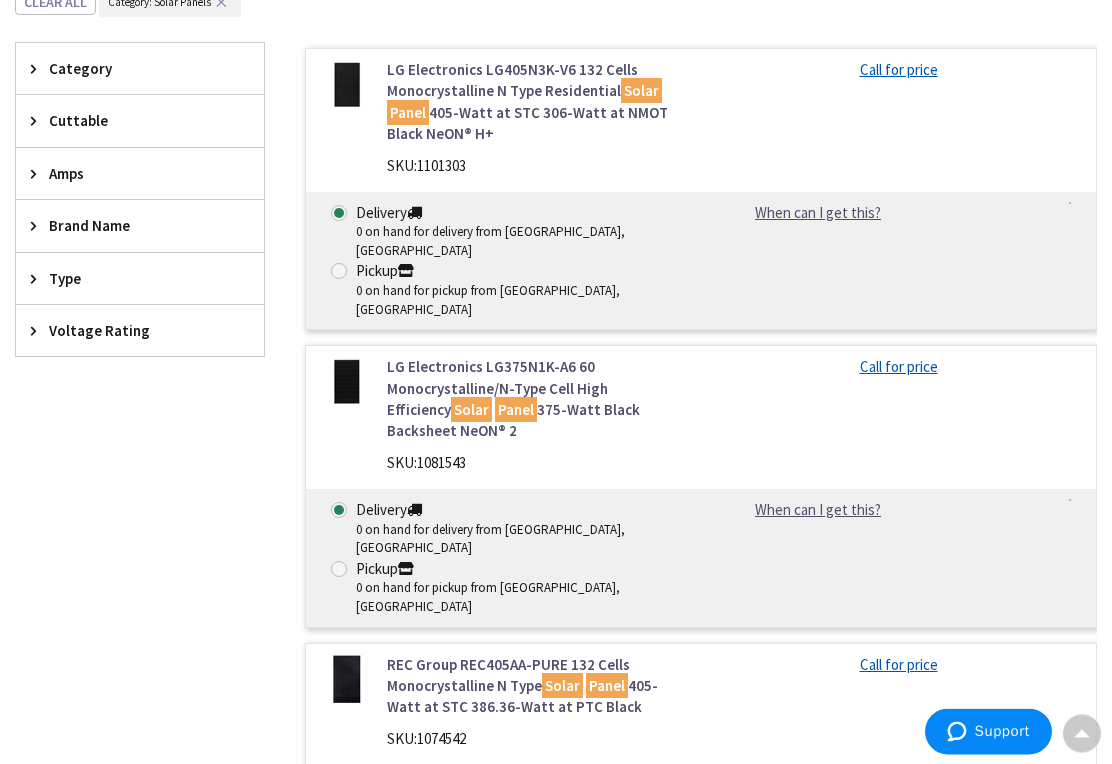 scroll, scrollTop: 3335, scrollLeft: 0, axis: vertical 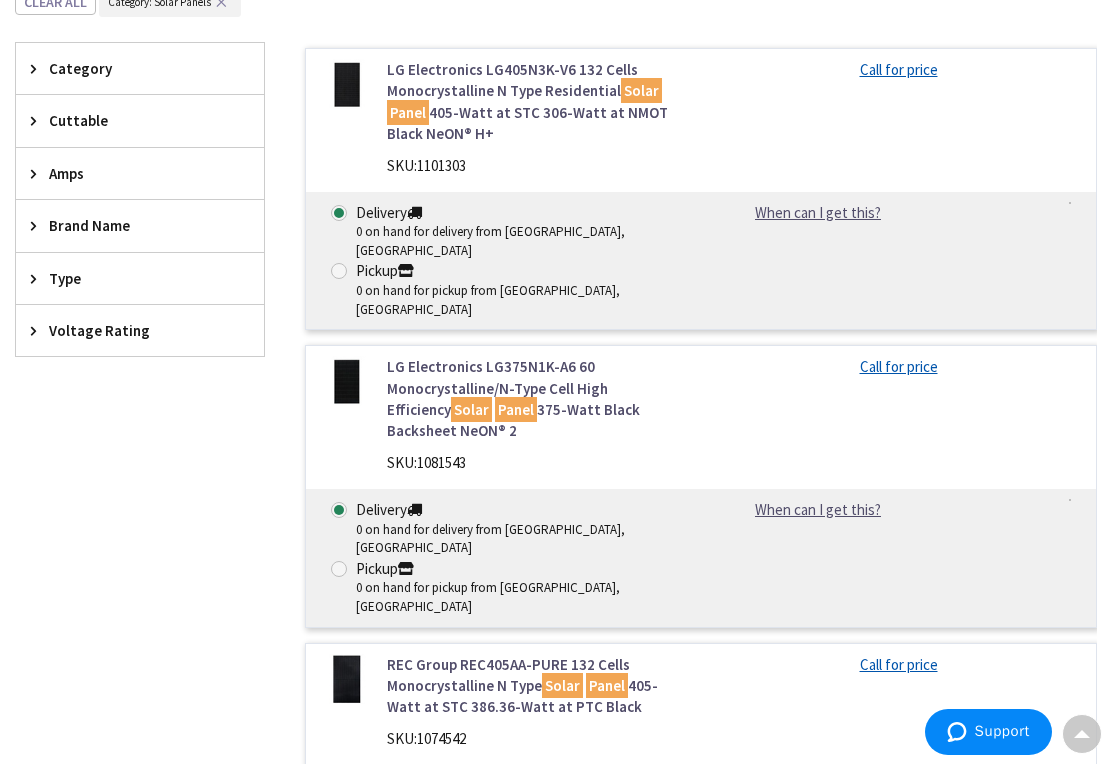 click on "Call for price" at bounding box center [899, 366] 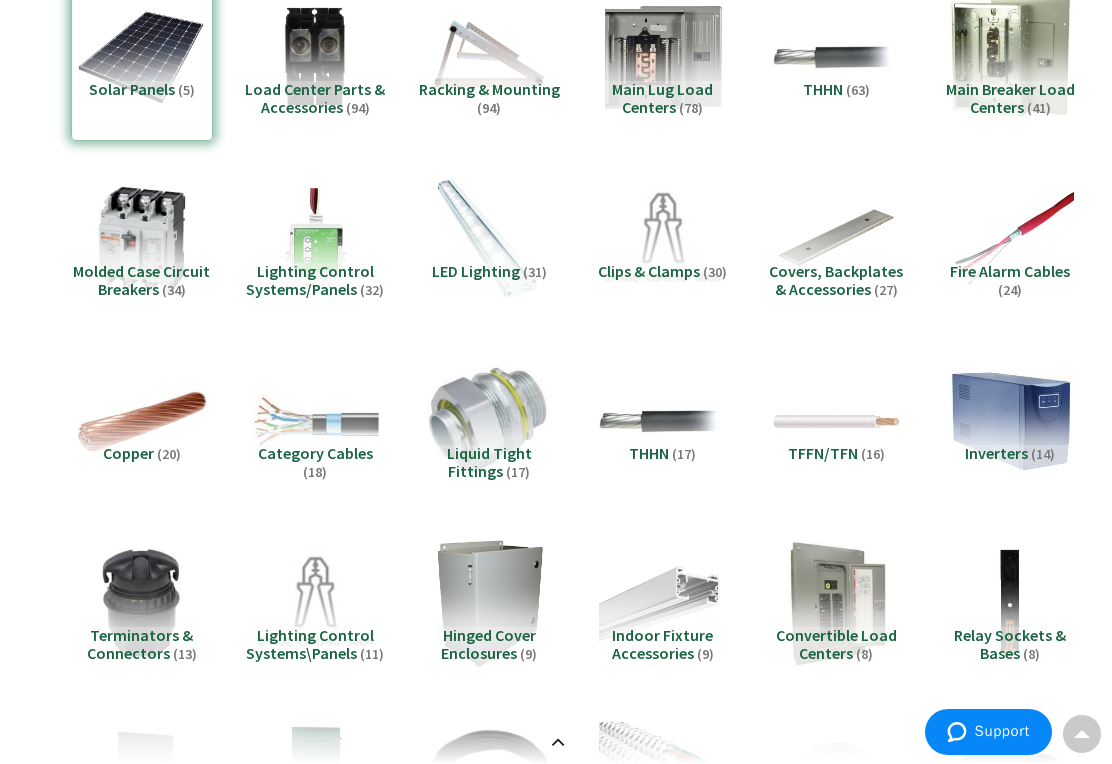 scroll, scrollTop: 207, scrollLeft: 0, axis: vertical 